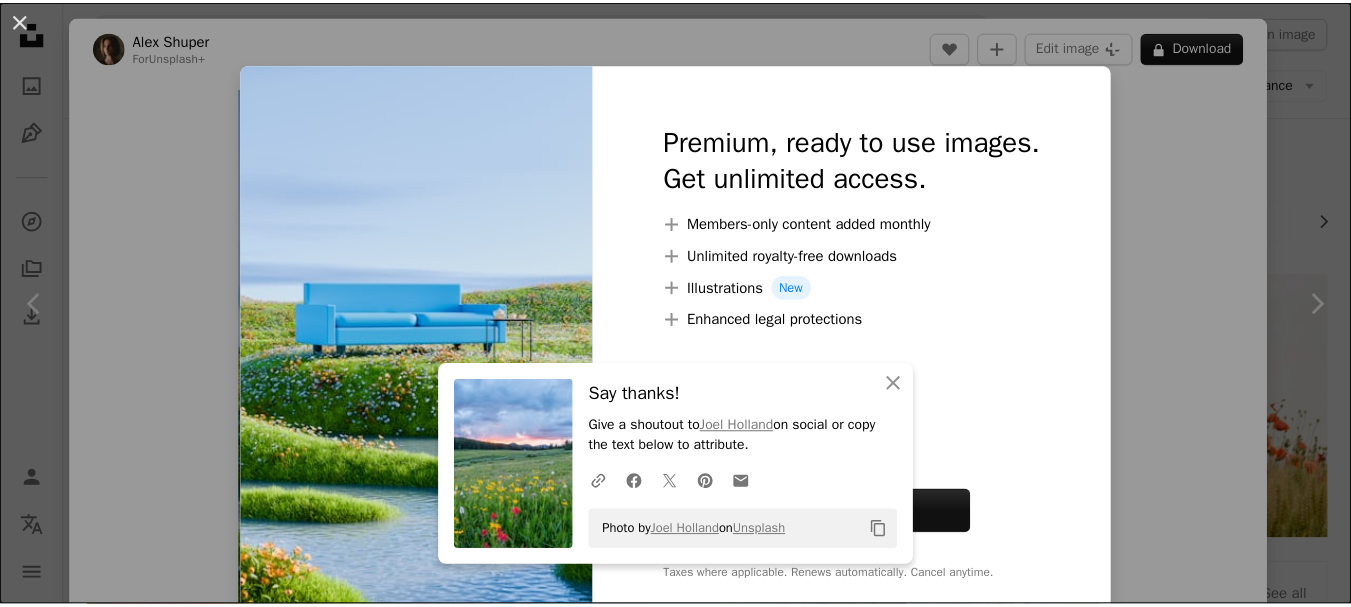 scroll, scrollTop: 9774, scrollLeft: 0, axis: vertical 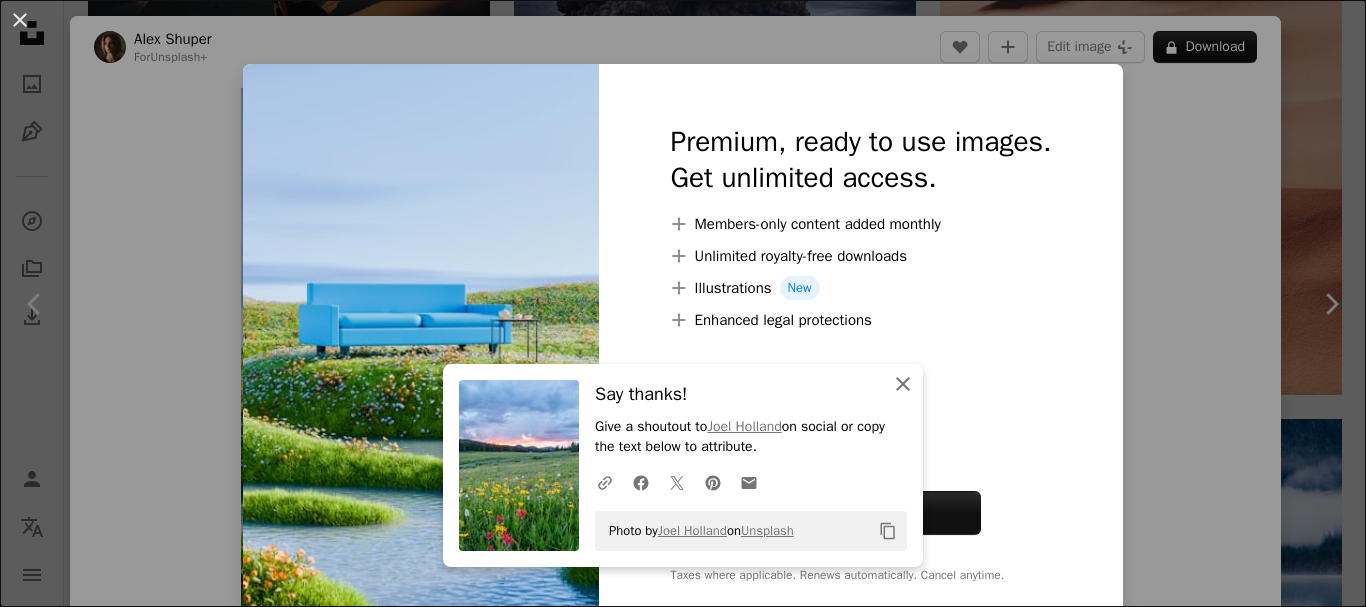 click on "An X shape" 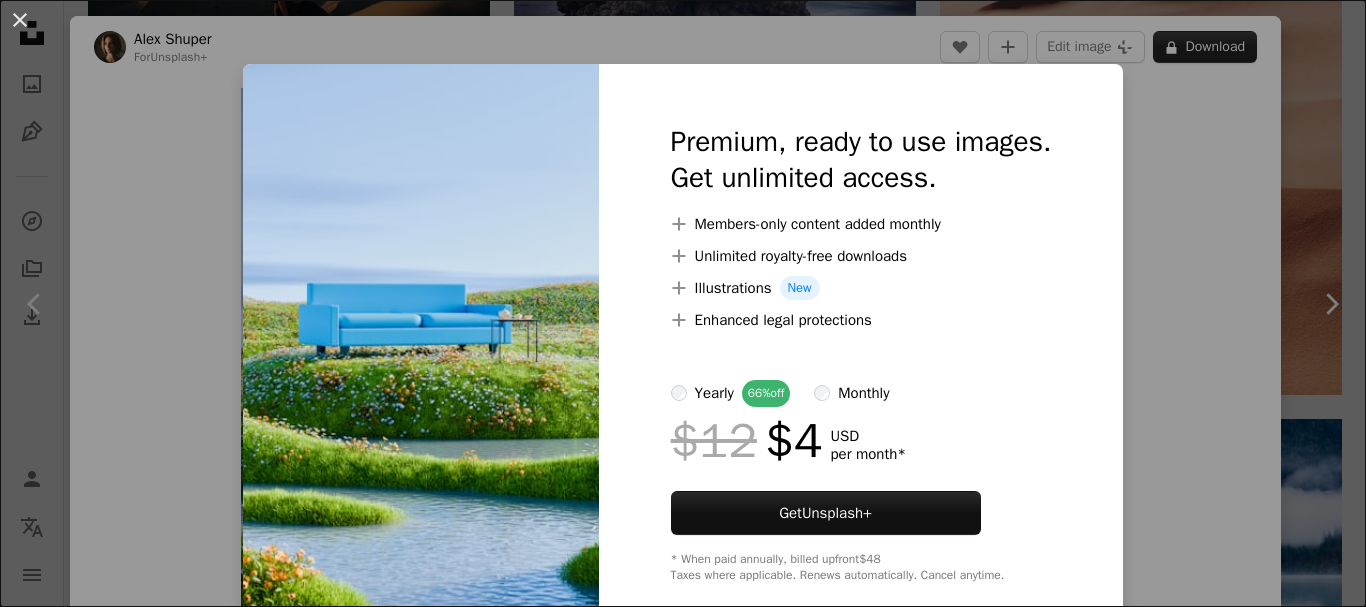 drag, startPoint x: 1195, startPoint y: 38, endPoint x: 1196, endPoint y: 50, distance: 12.0415945 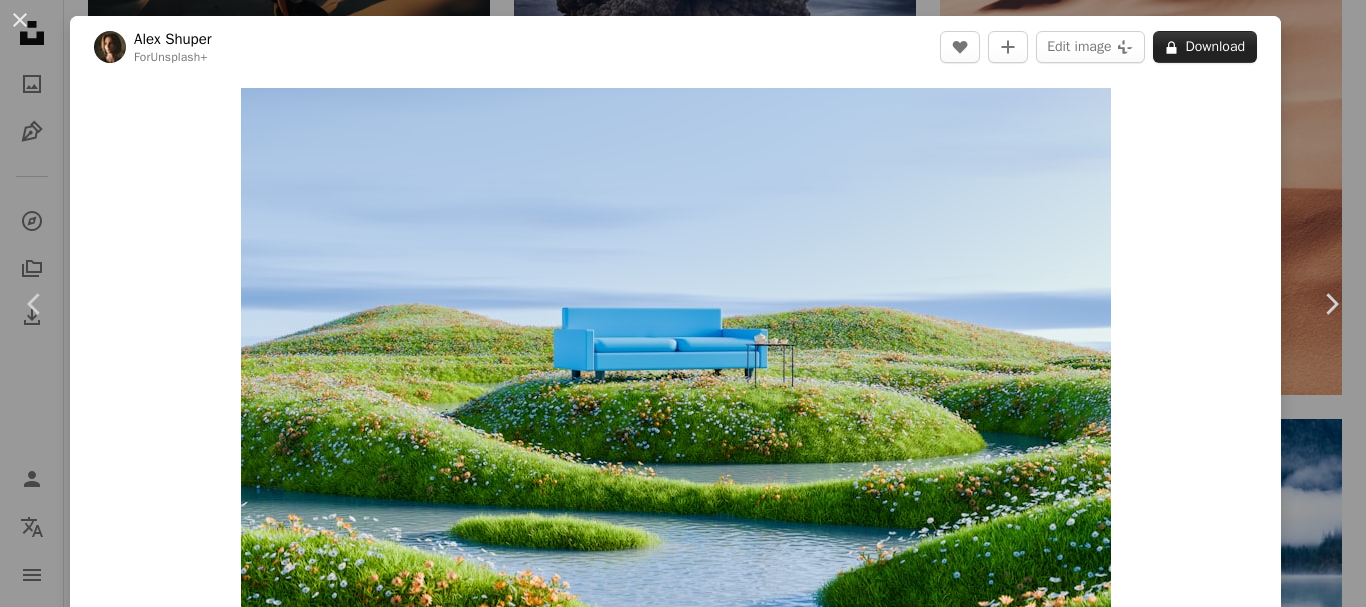 click on "A lock   Download" at bounding box center (1205, 47) 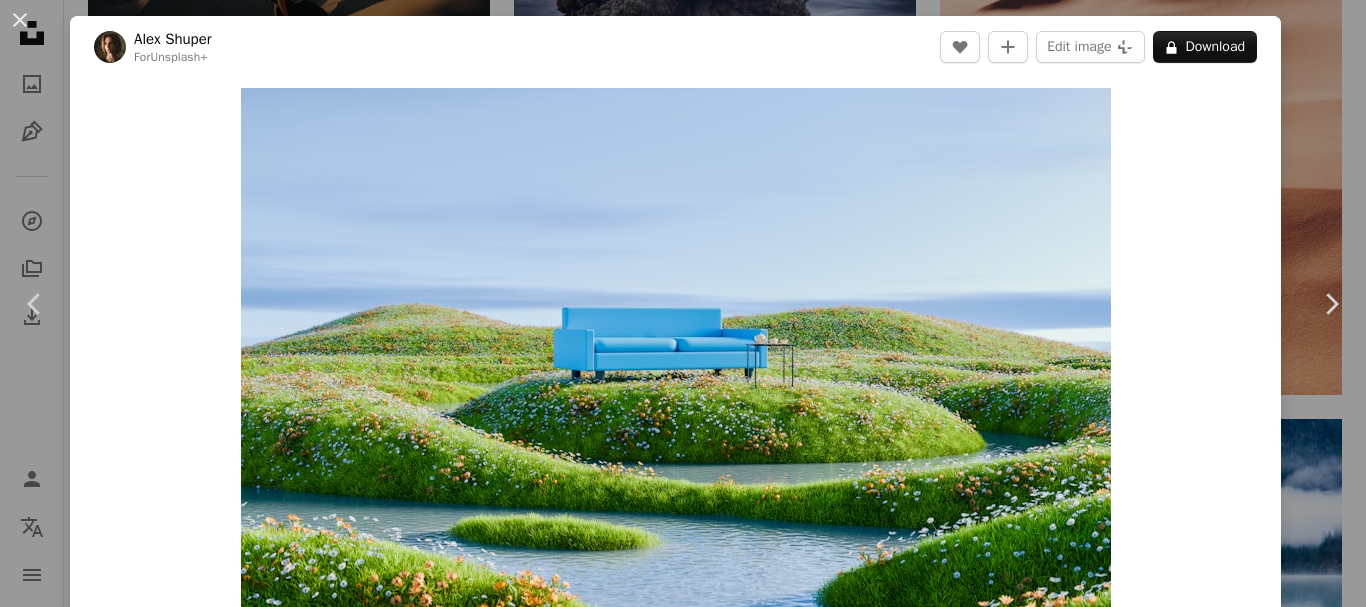 click on "An X shape Premium, ready to use images. Get unlimited access. A plus sign Members-only content added monthly A plus sign Unlimited royalty-free downloads A plus sign Illustrations  New A plus sign Enhanced legal protections yearly 66%  off monthly $12   $4 USD per month * Get  Unsplash+ * When paid annually, billed upfront  $48 Taxes where applicable. Renews automatically. Cancel anytime." at bounding box center [683, 4331] 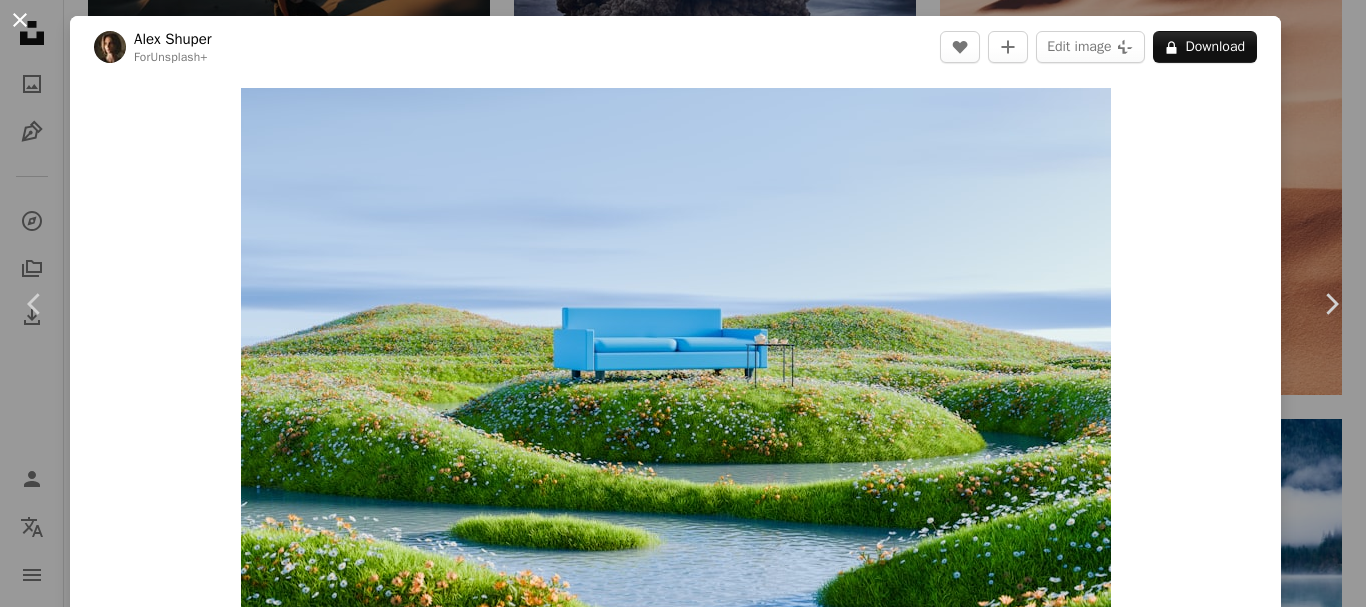 click on "An X shape" at bounding box center [20, 20] 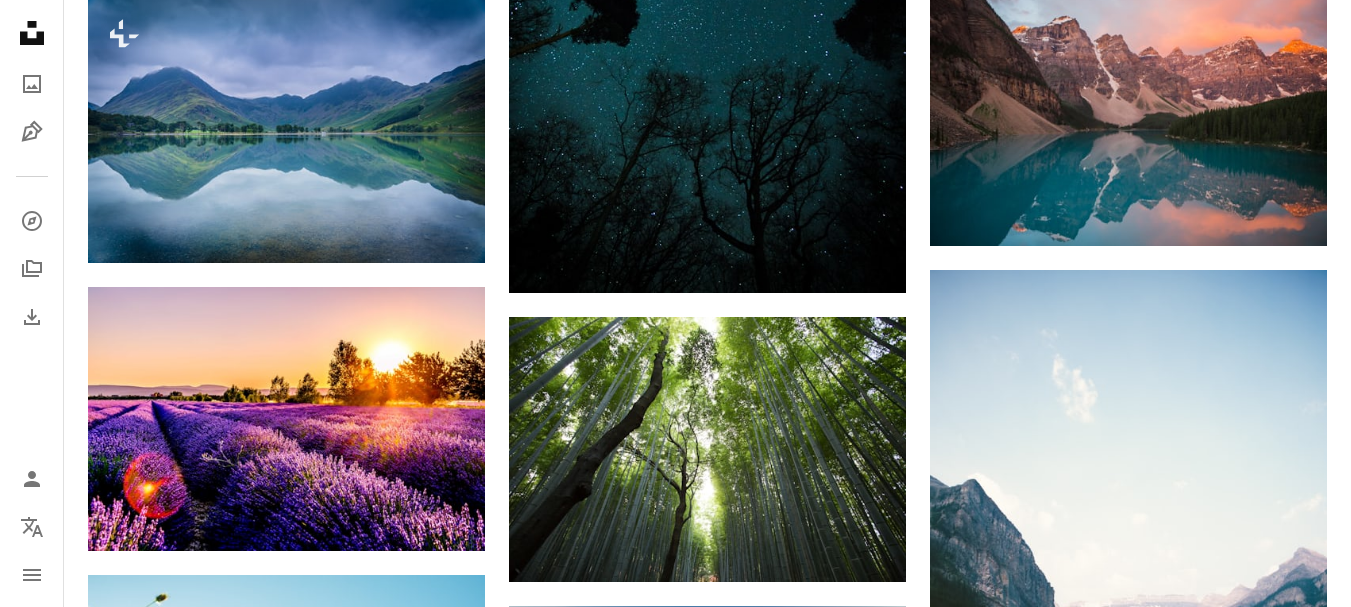 scroll, scrollTop: 10705, scrollLeft: 0, axis: vertical 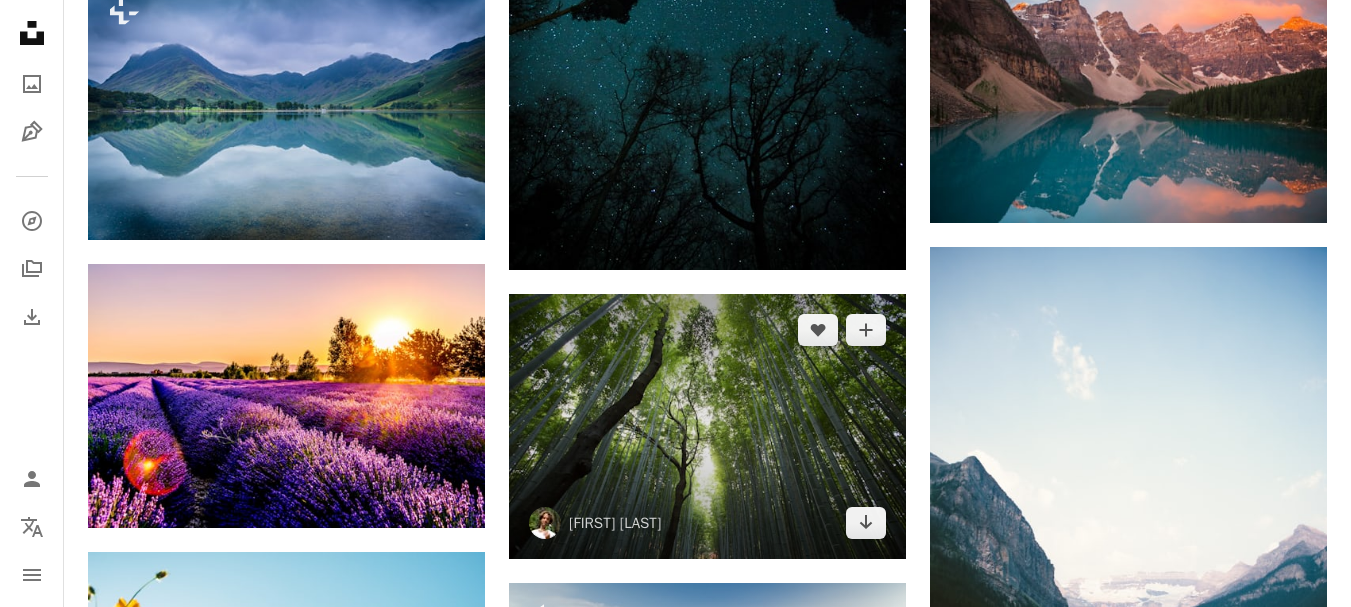 click at bounding box center (707, 426) 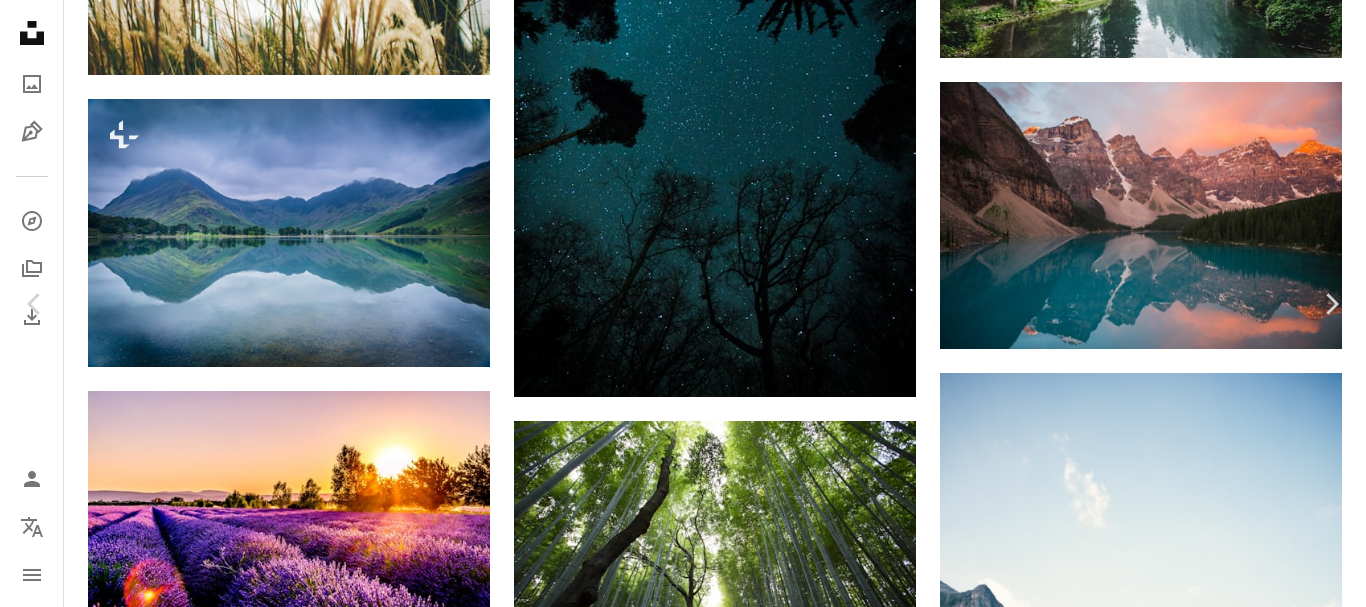 click on "Chevron down" 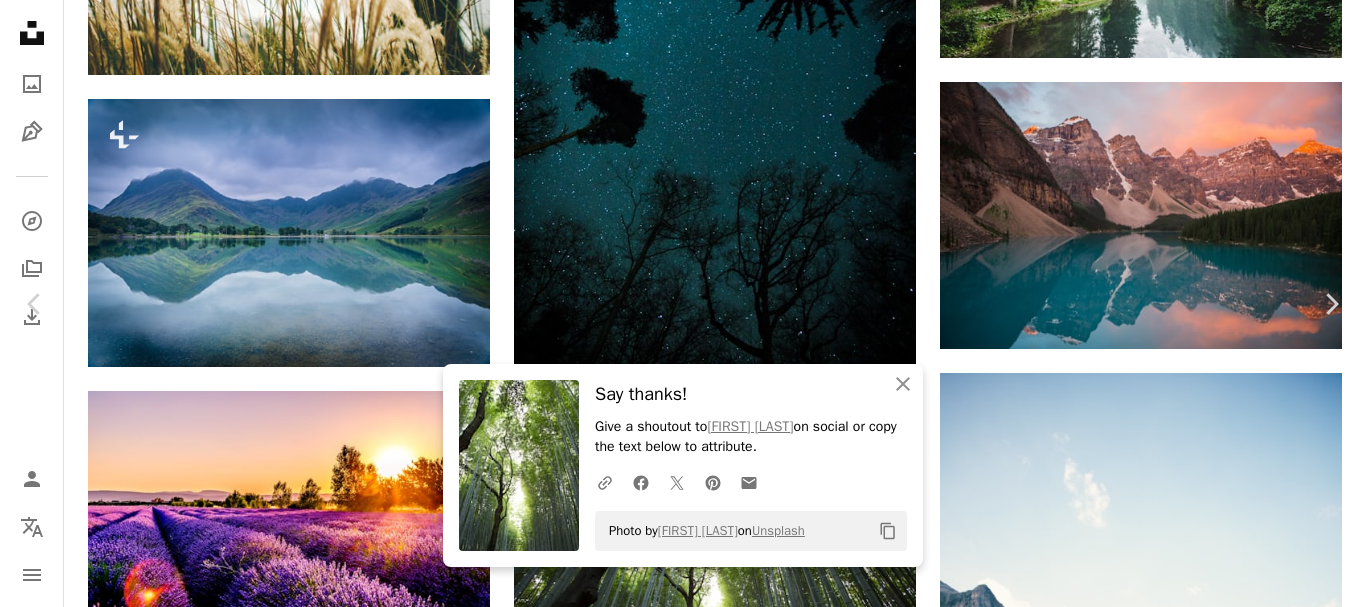 click on "An X shape" at bounding box center (20, 20) 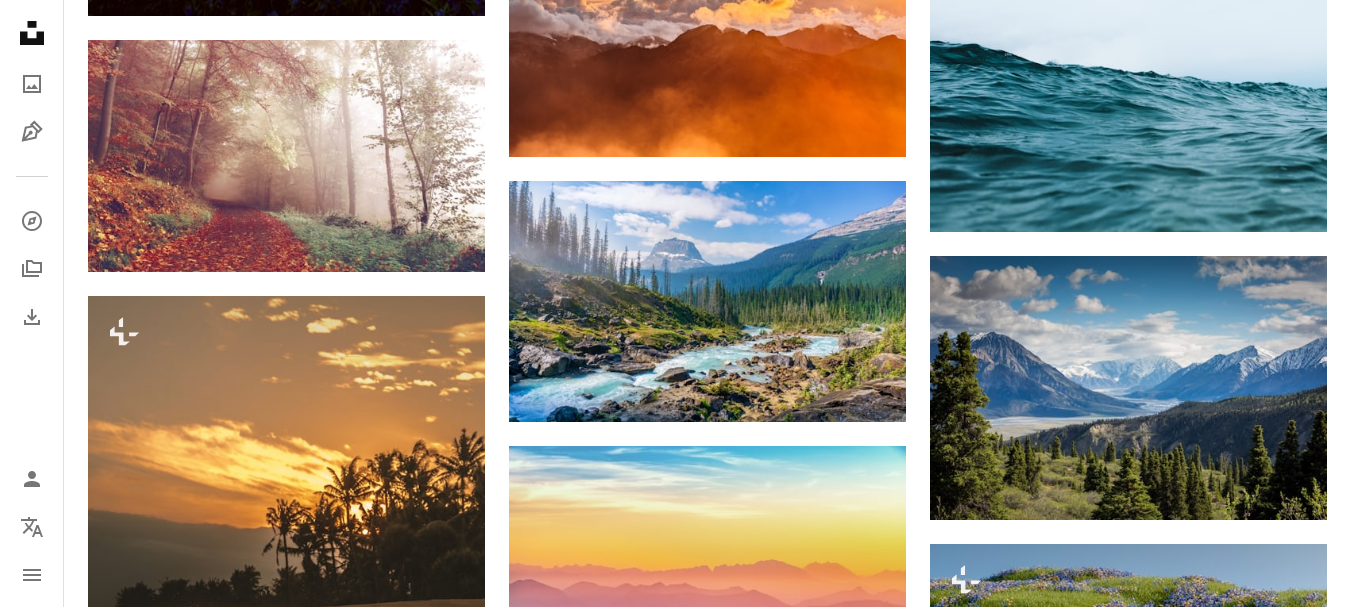 scroll, scrollTop: 14874, scrollLeft: 0, axis: vertical 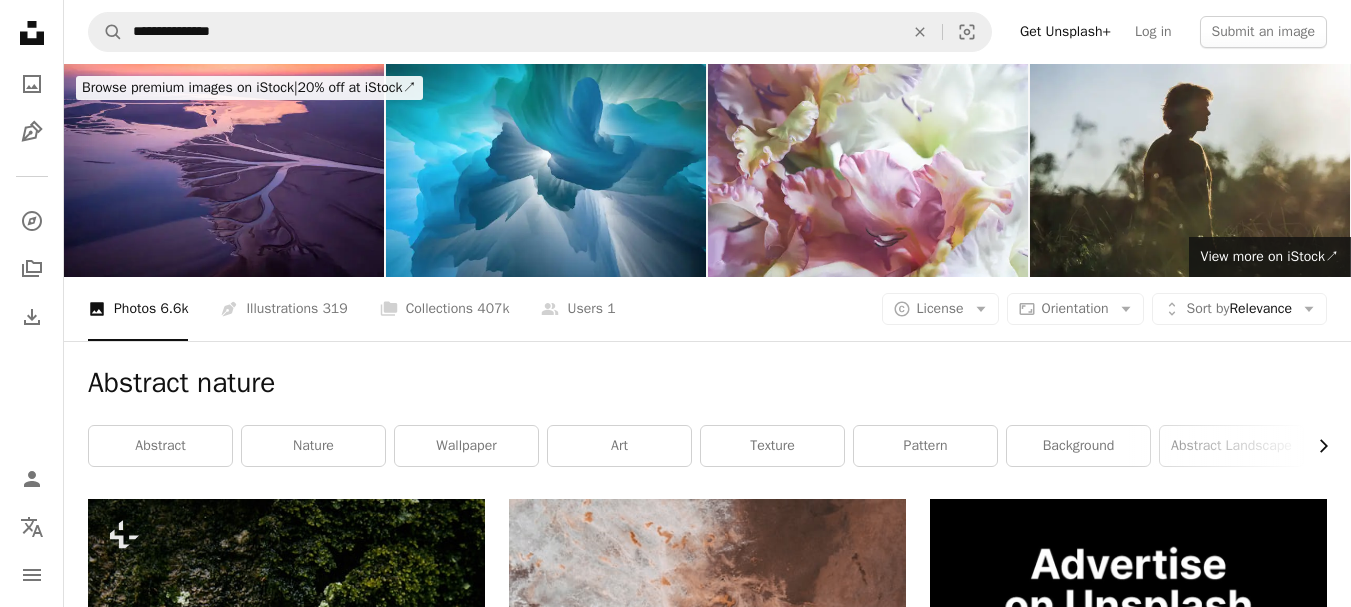 click on "Chevron right" 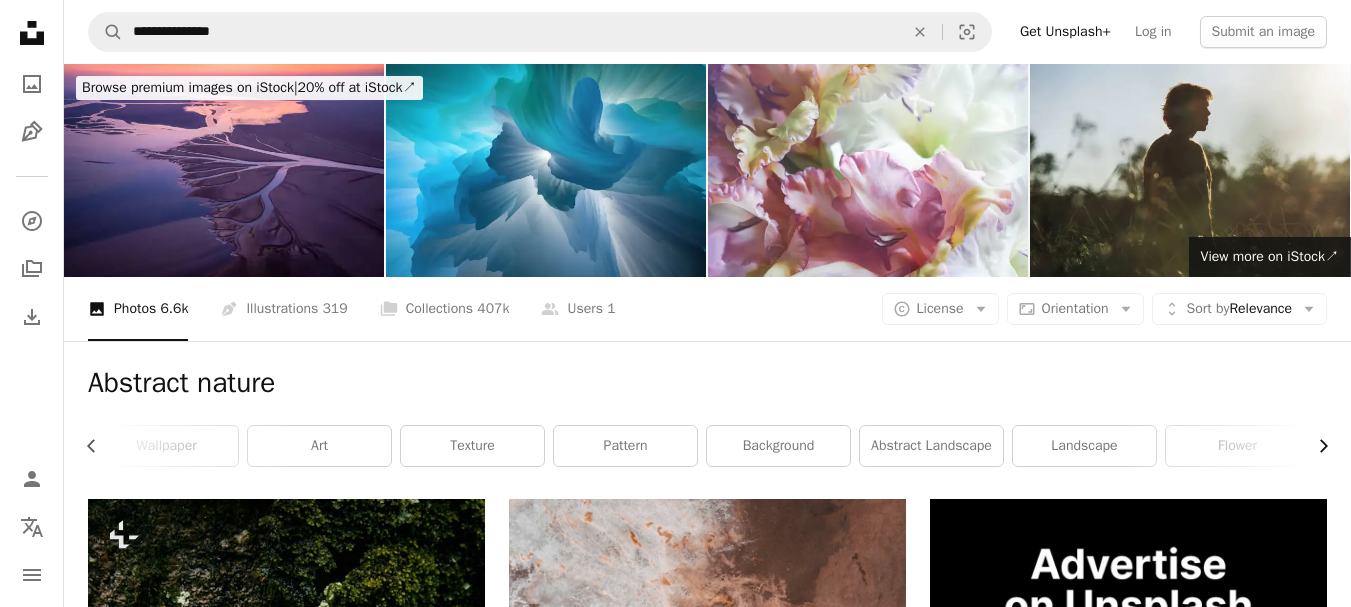 click on "Chevron right" 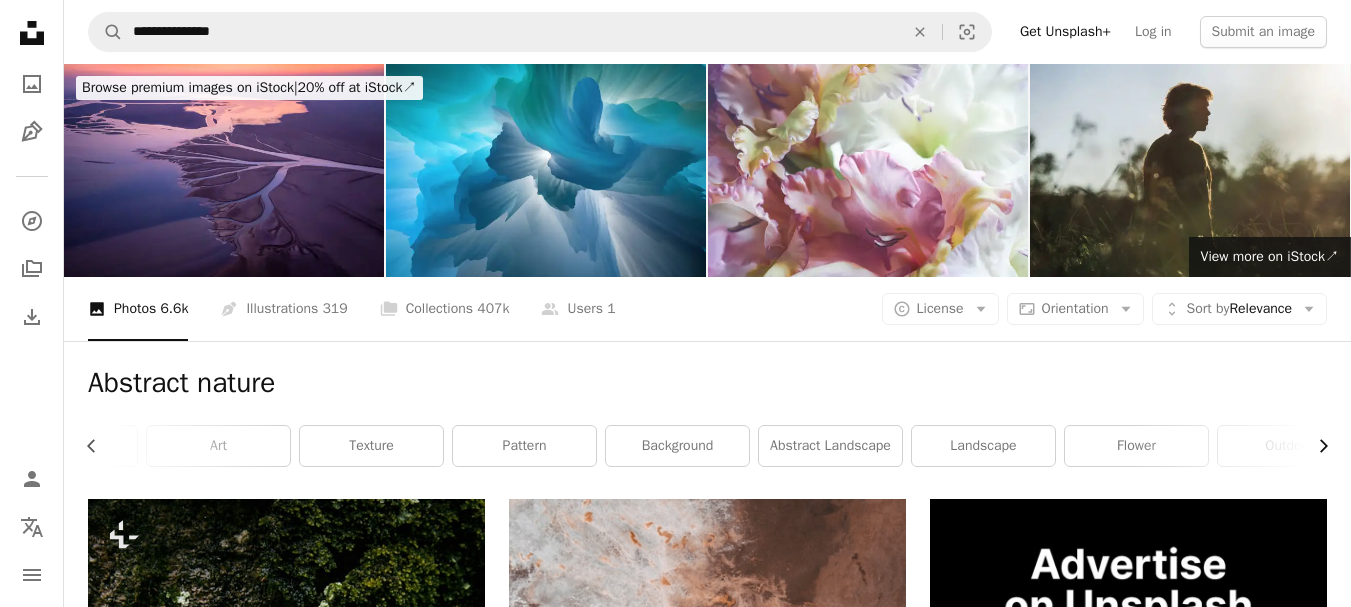 scroll, scrollTop: 0, scrollLeft: 589, axis: horizontal 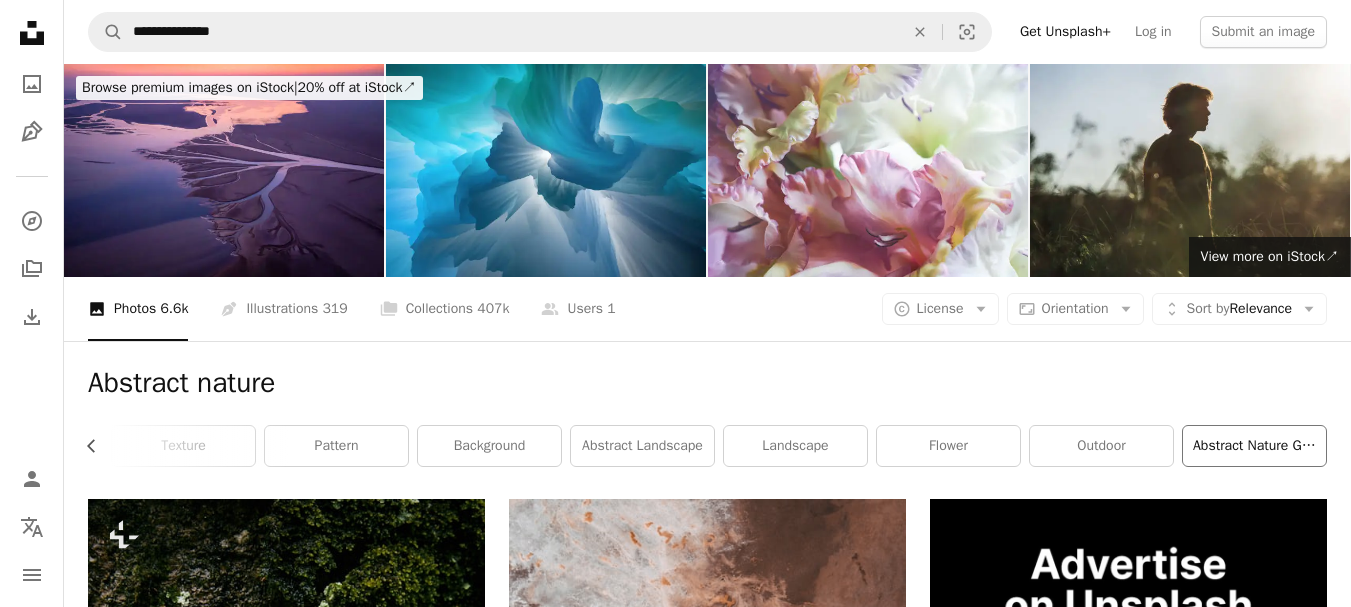 click on "abstract nature green" at bounding box center (1254, 446) 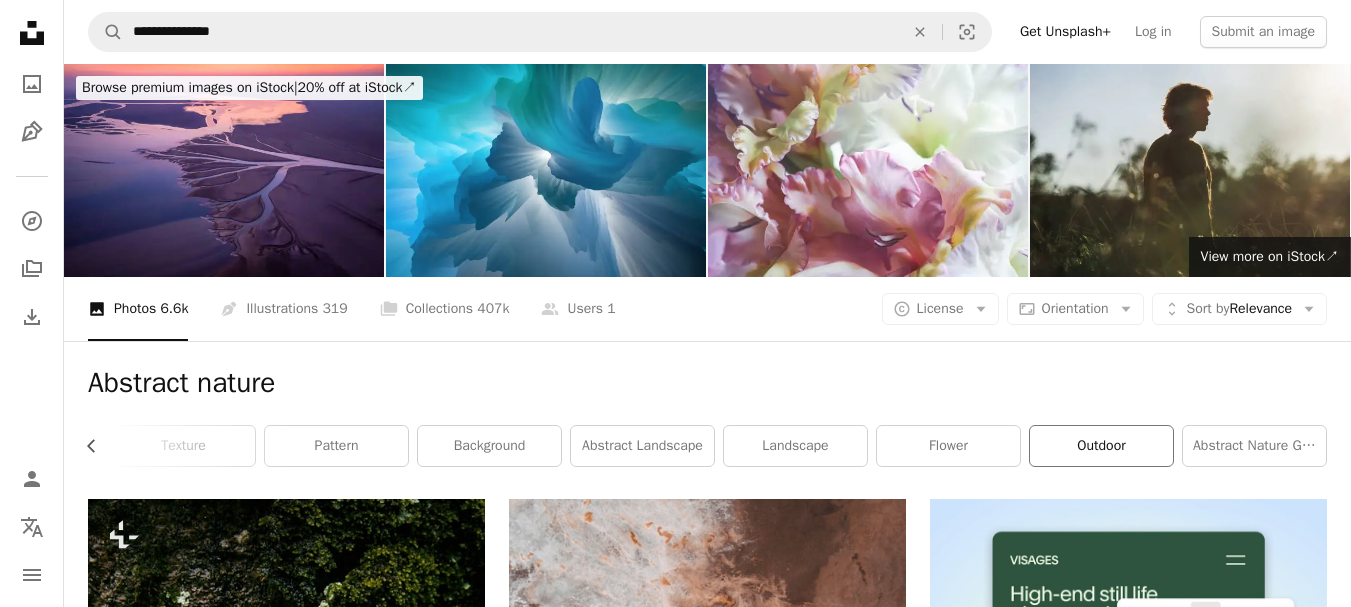 click on "outdoor" at bounding box center [1101, 446] 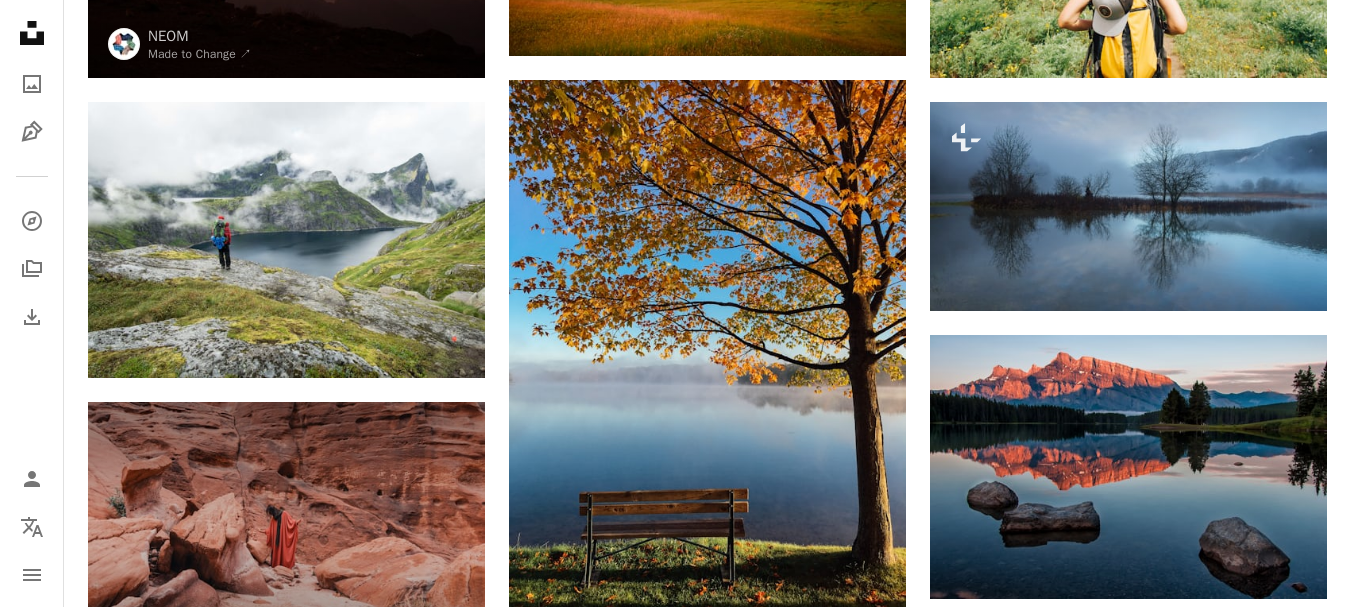 scroll, scrollTop: 466, scrollLeft: 0, axis: vertical 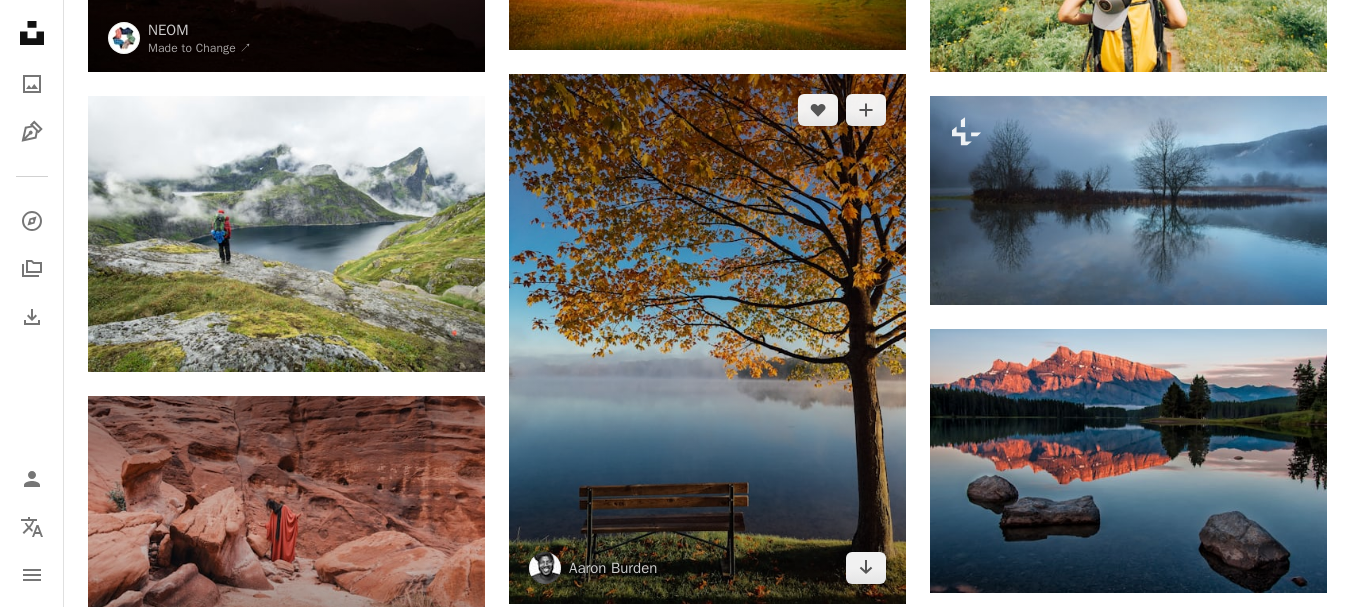 click at bounding box center (707, 339) 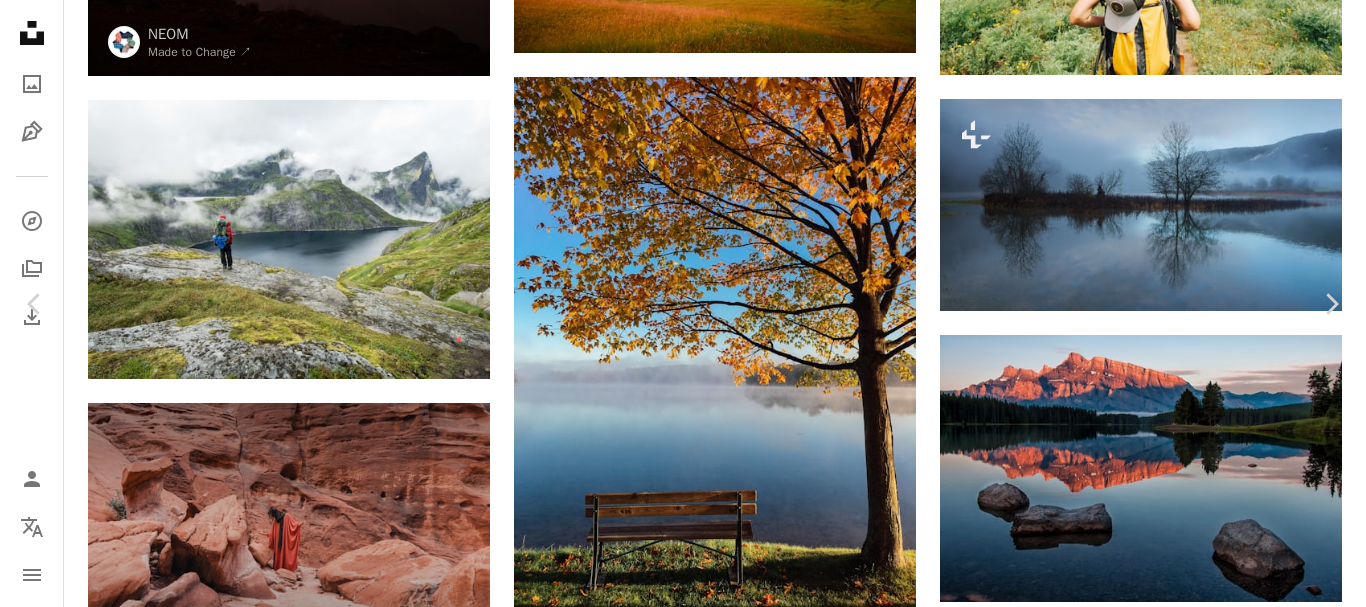 click 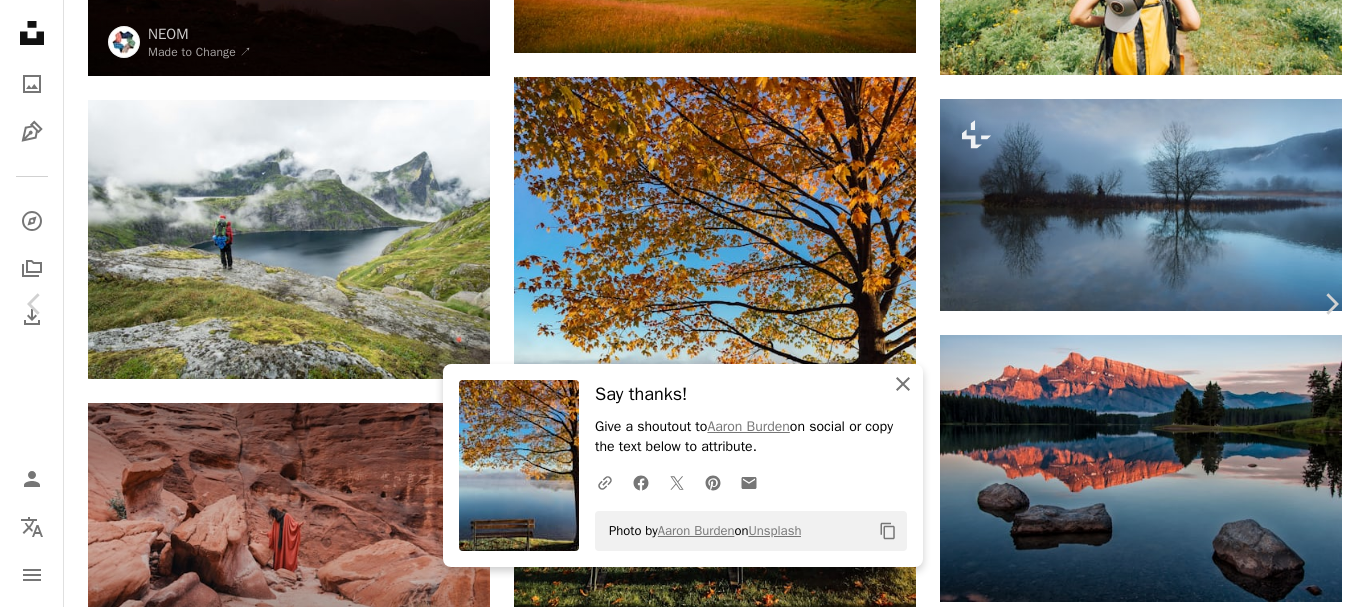 click on "An X shape" 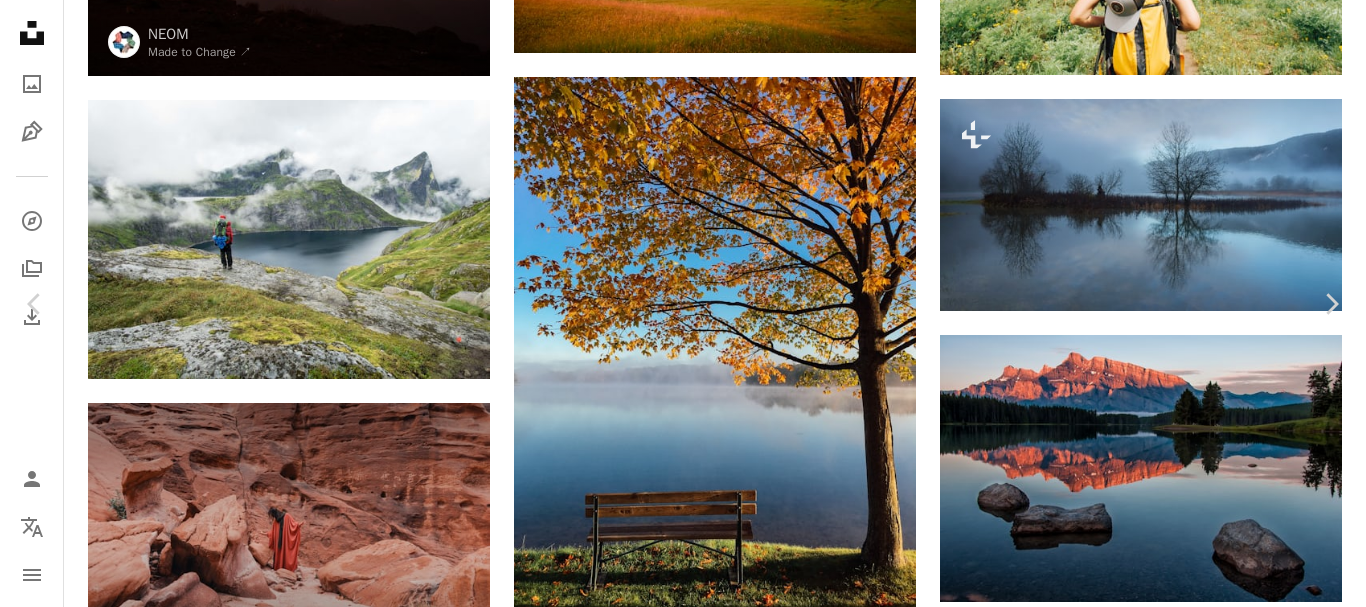 click on "An X shape" at bounding box center [20, 20] 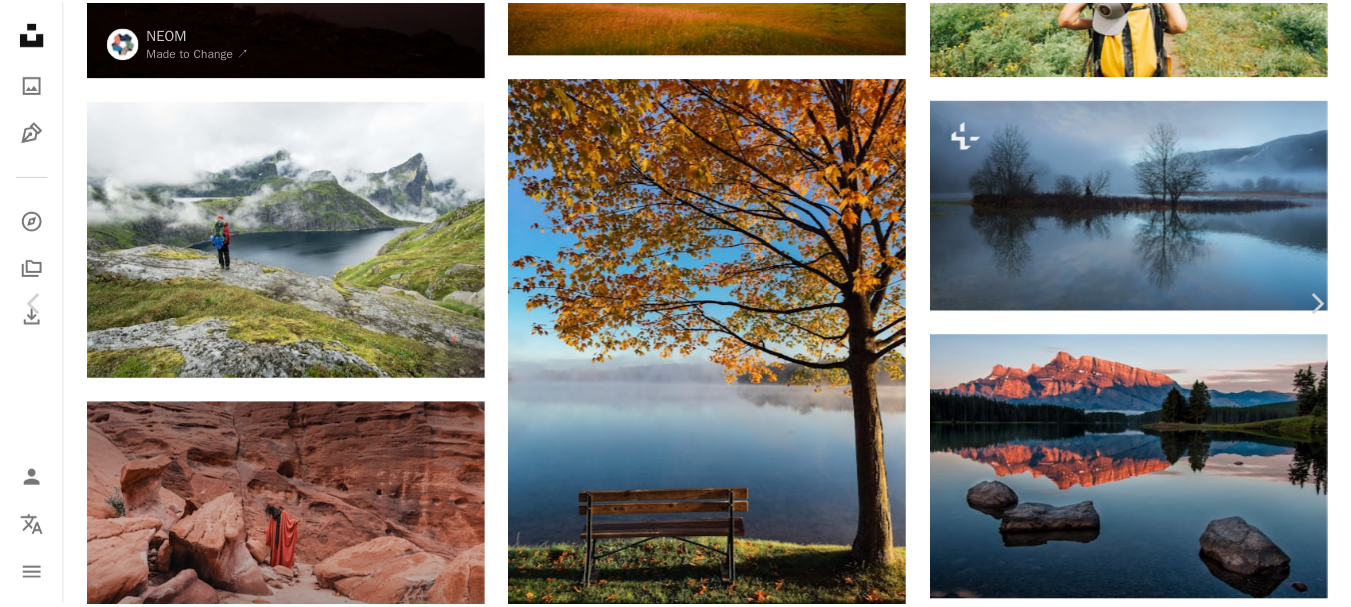 scroll, scrollTop: 0, scrollLeft: 574, axis: horizontal 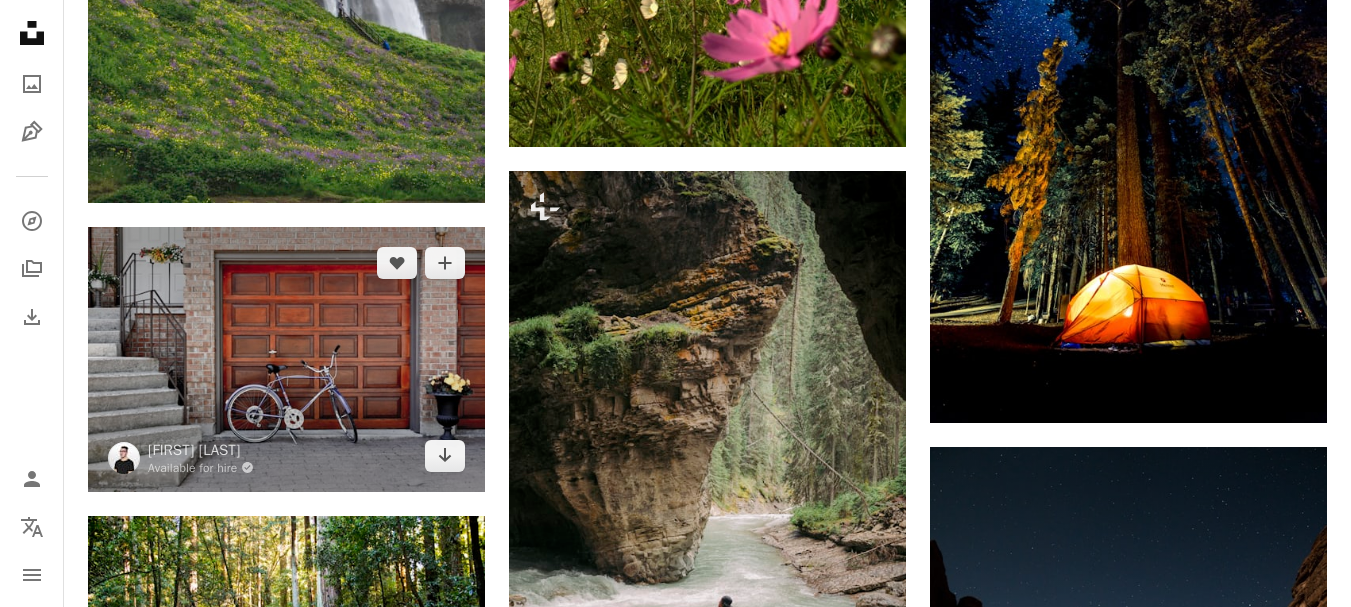 click at bounding box center (286, 359) 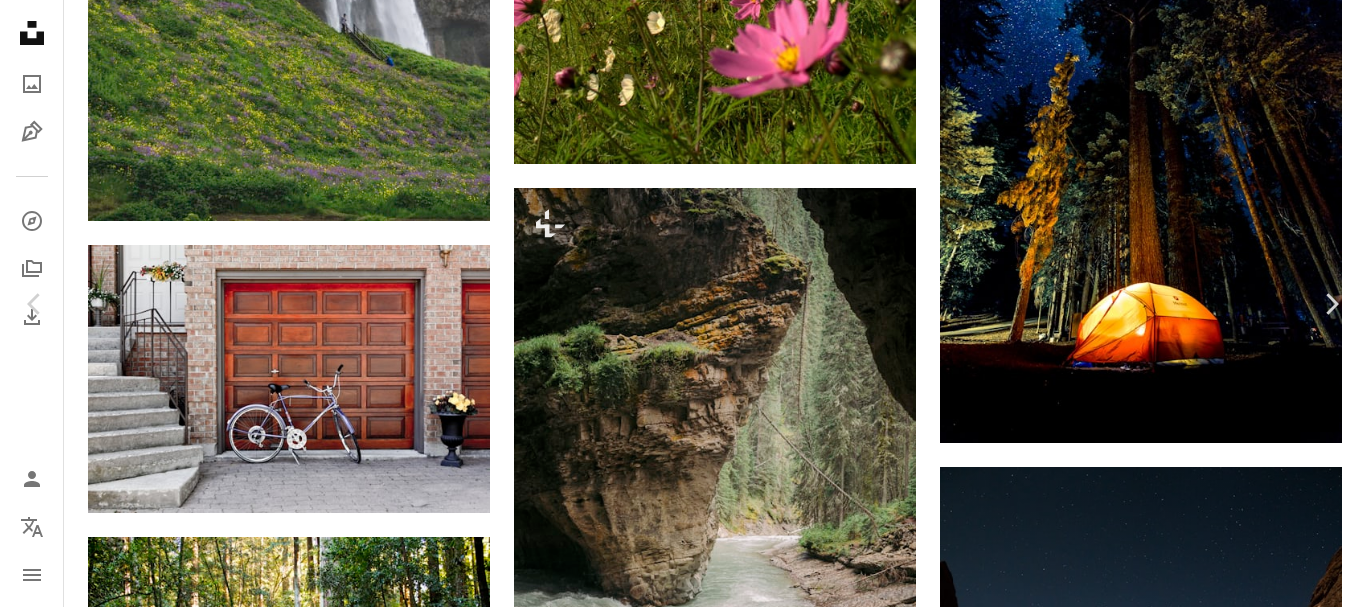 click on "Chevron down" 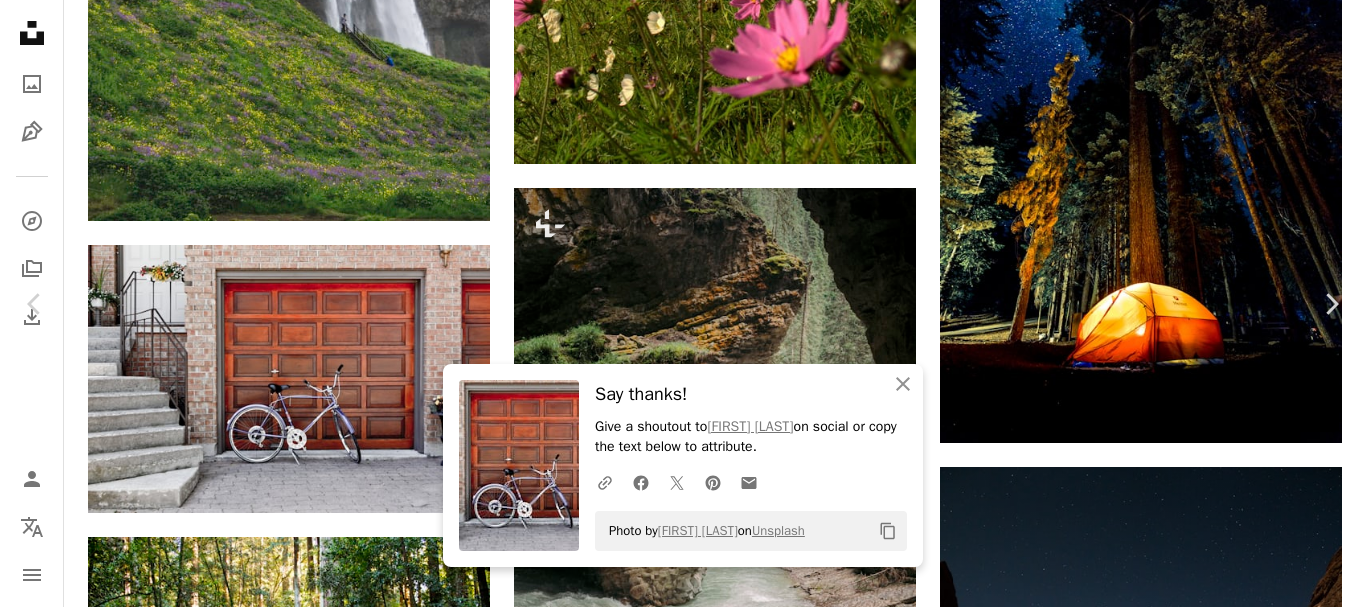 click on "An X shape" at bounding box center (20, 20) 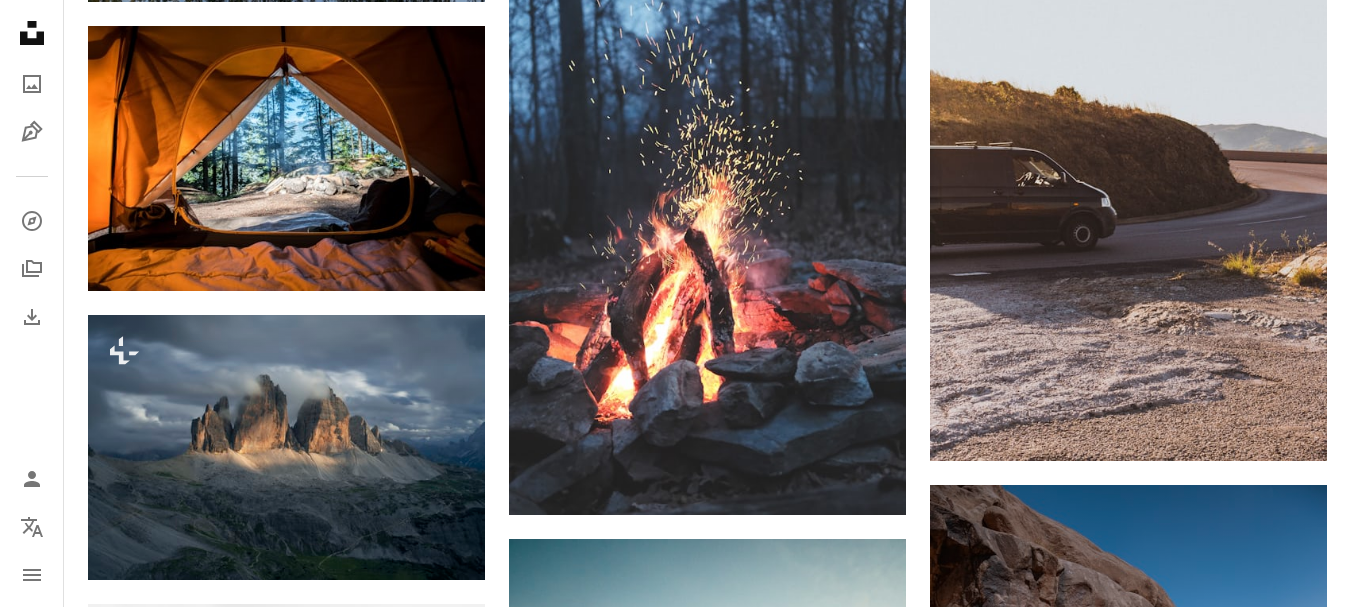 scroll, scrollTop: 6090, scrollLeft: 0, axis: vertical 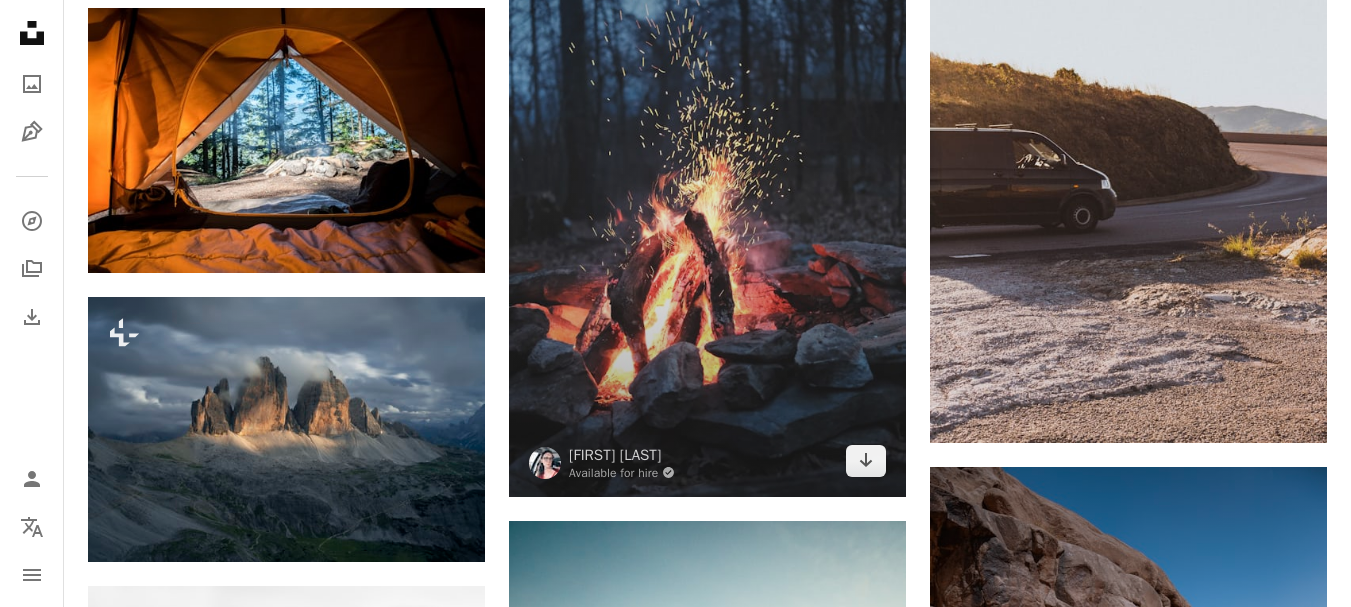 click at bounding box center (707, 199) 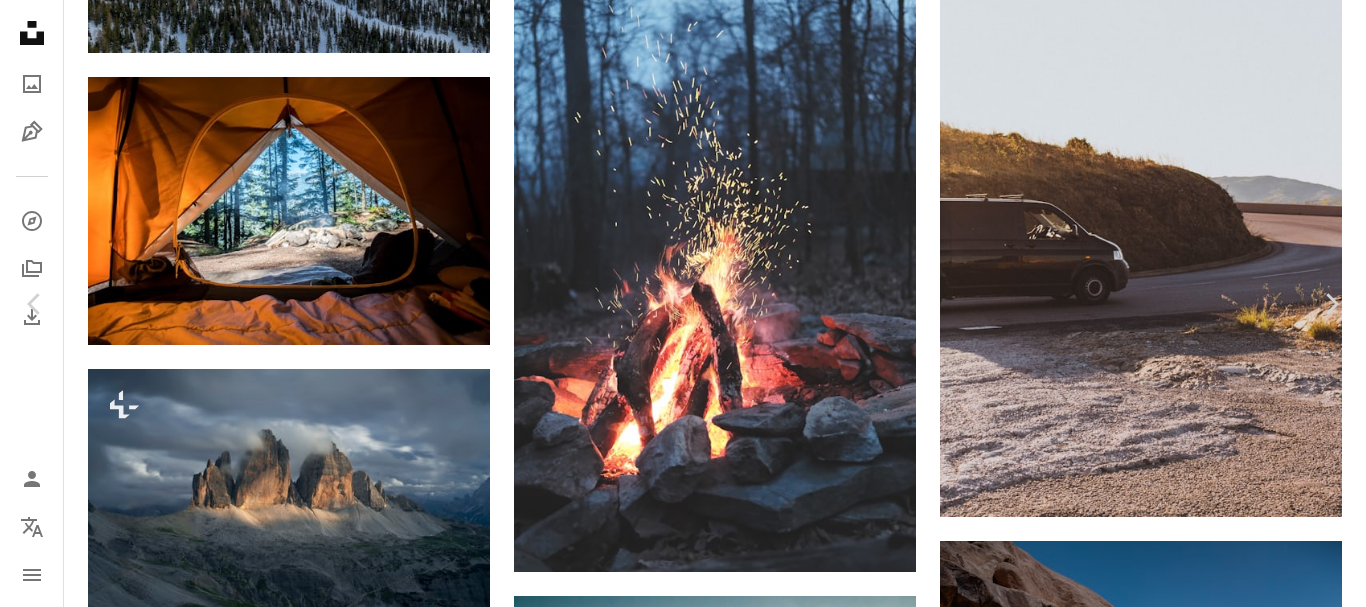 click on "Chevron down" 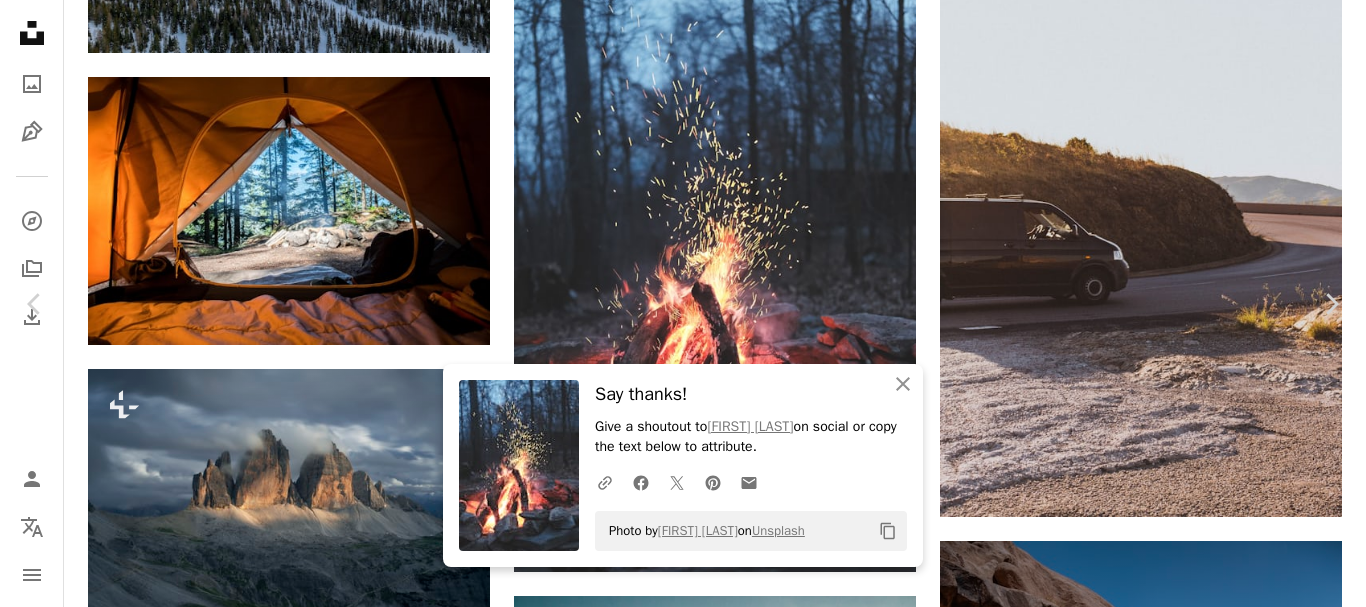 click on "An X shape" at bounding box center (20, 20) 